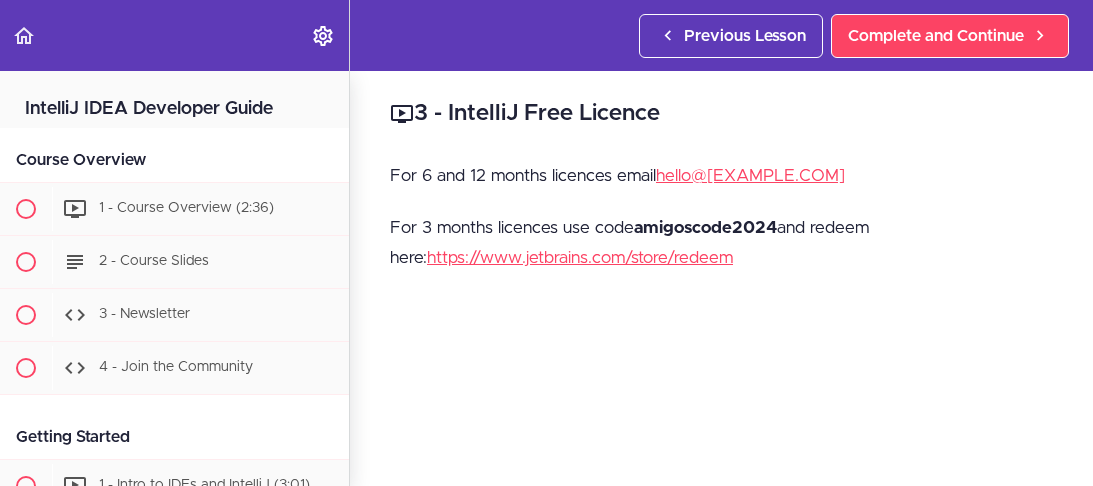 scroll, scrollTop: 0, scrollLeft: 0, axis: both 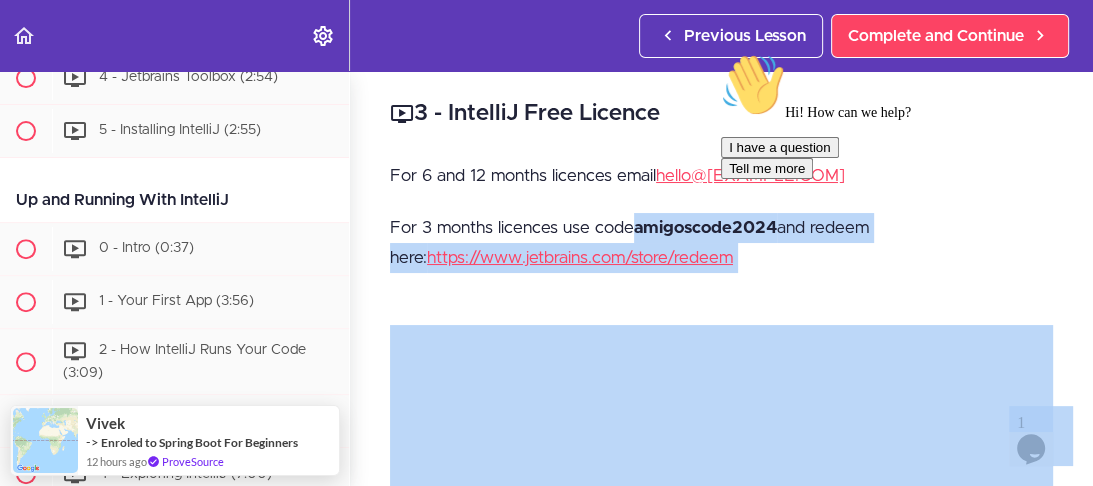 drag, startPoint x: 1349, startPoint y: 282, endPoint x: 773, endPoint y: 209, distance: 580.6074 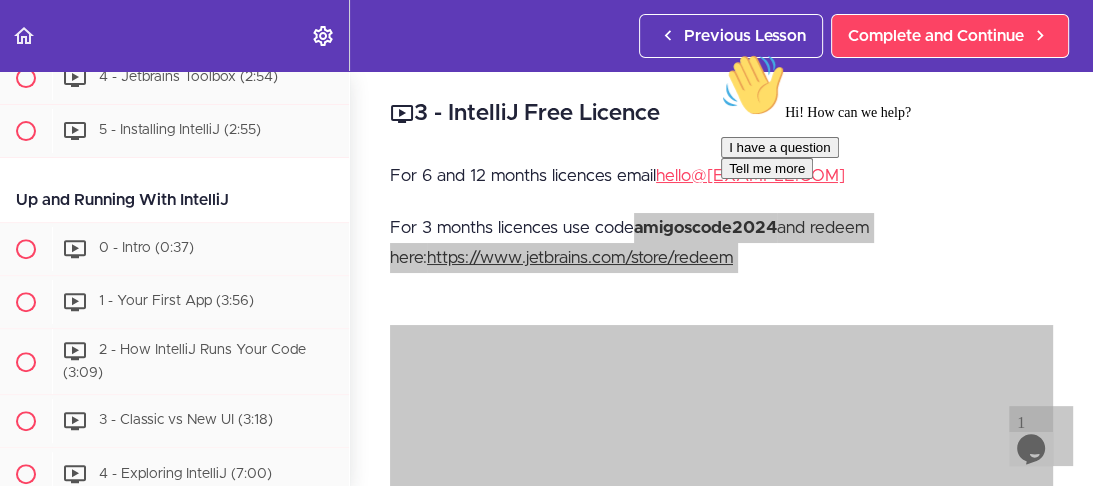 click at bounding box center (721, 53) 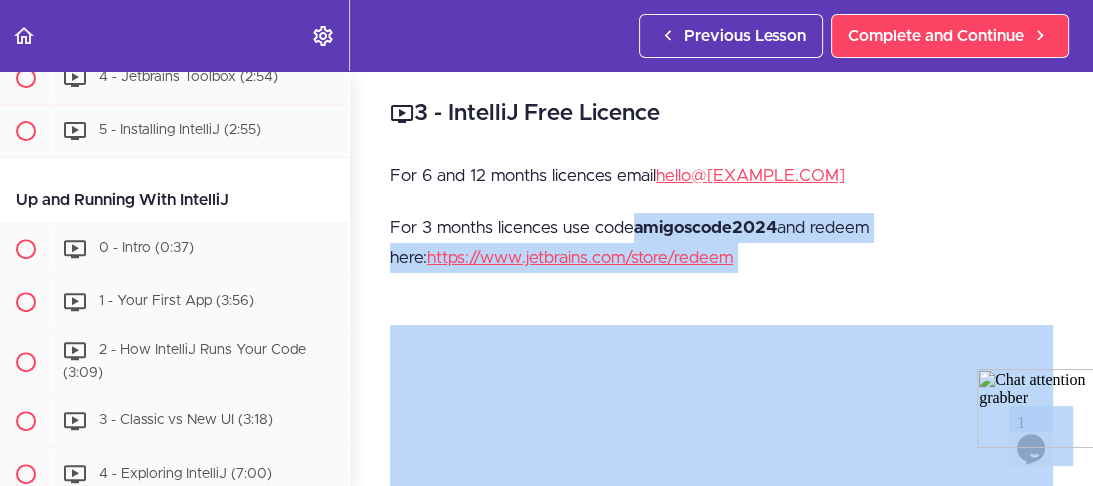 click on "For 3 months licences use code  amigoscode2024  and redeem here:  https://www.jetbrains.com/store/redeem" at bounding box center (721, 243) 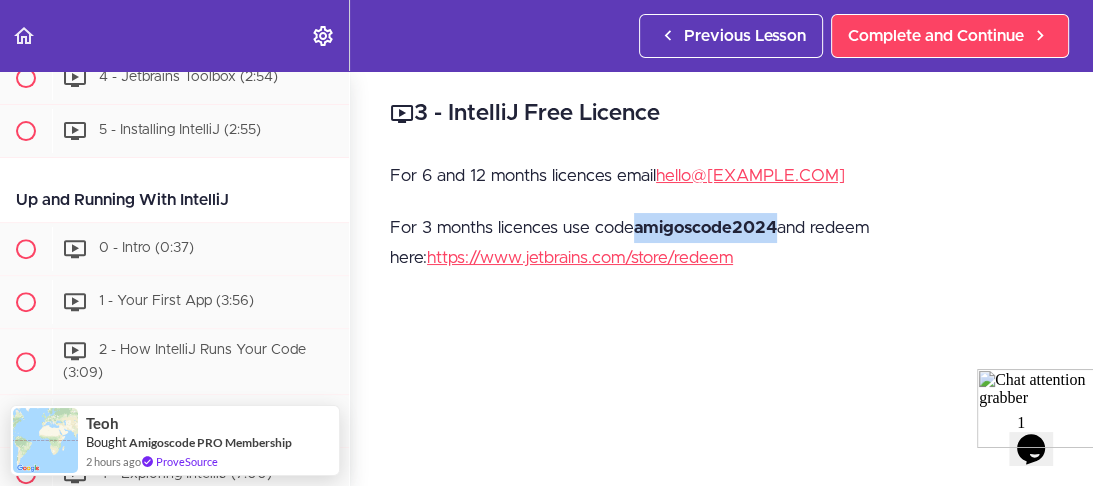 drag, startPoint x: 778, startPoint y: 233, endPoint x: 636, endPoint y: 229, distance: 142.05632 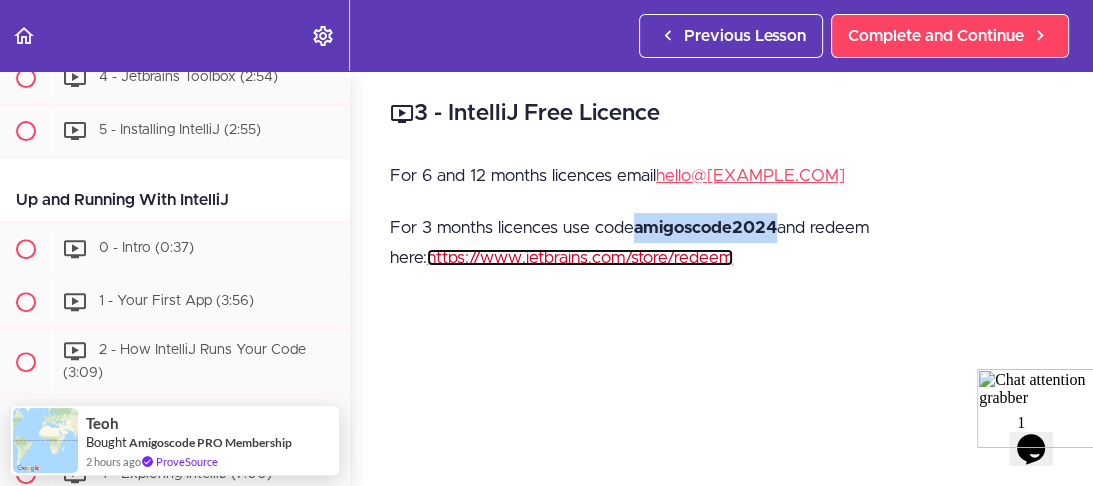 click on "https://www.jetbrains.com/store/redeem" at bounding box center (580, 257) 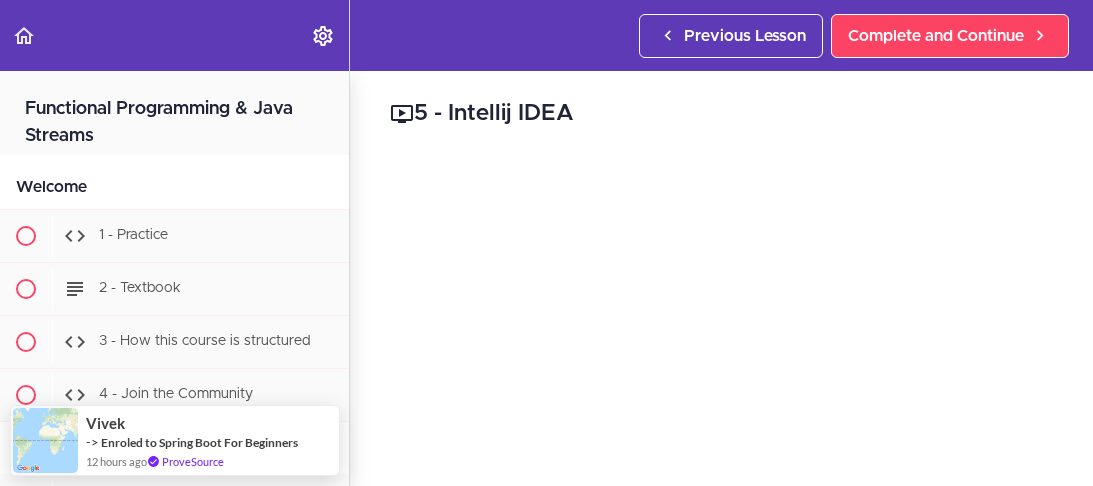 scroll, scrollTop: 0, scrollLeft: 0, axis: both 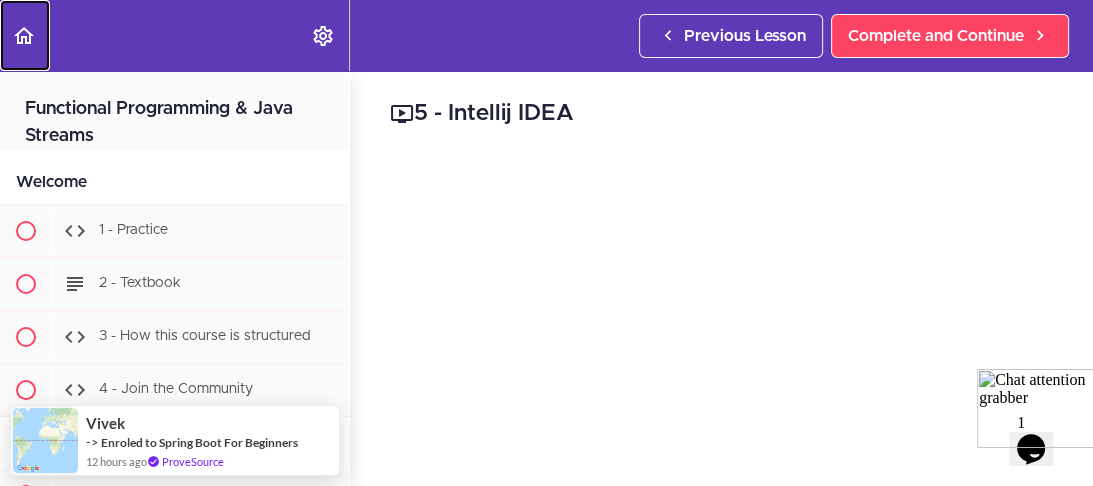 click 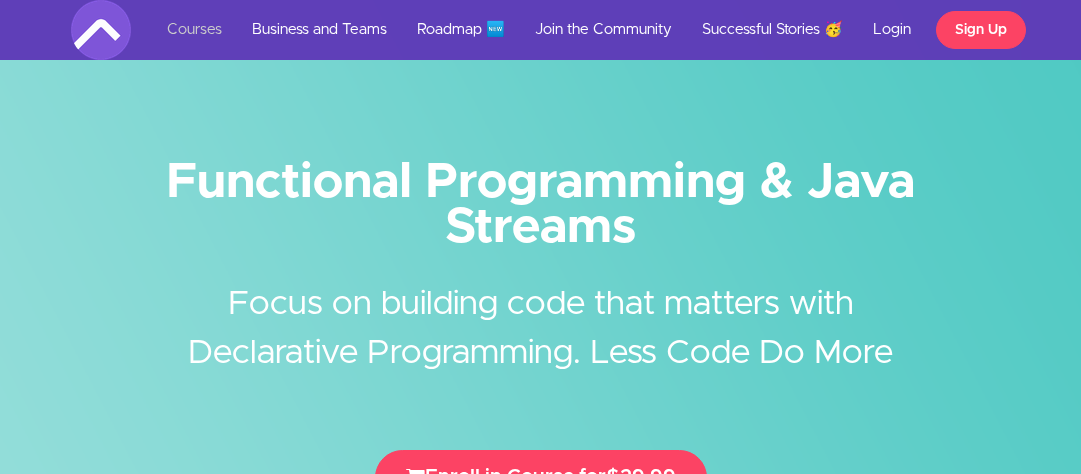 scroll, scrollTop: 0, scrollLeft: 0, axis: both 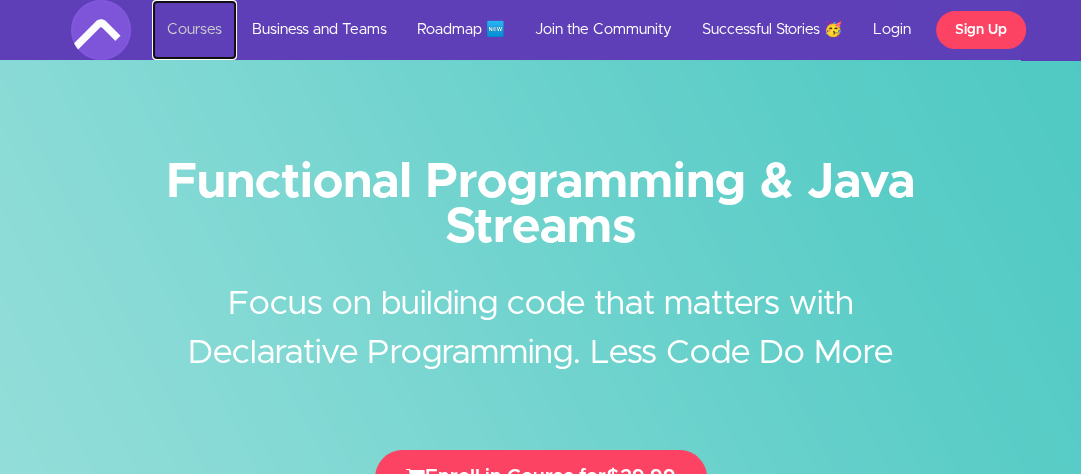 click on "Courses" at bounding box center [194, 30] 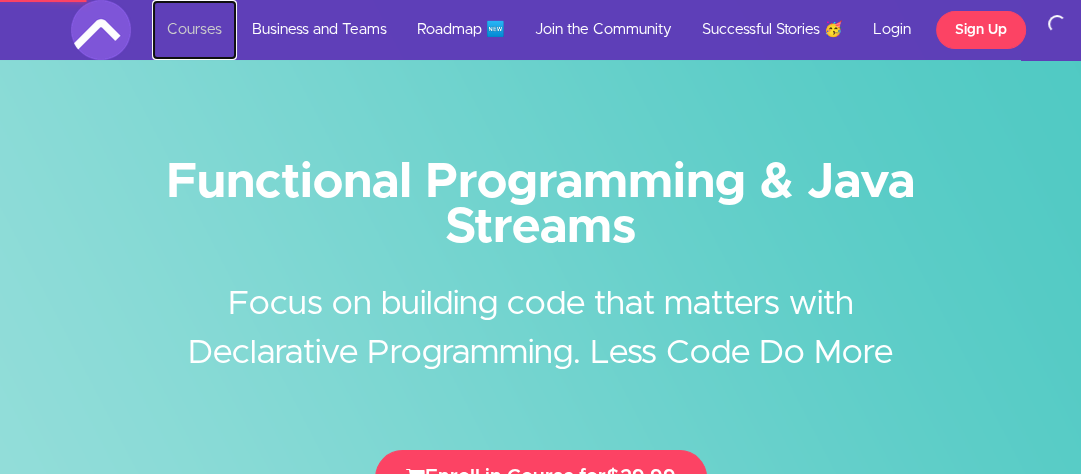 scroll, scrollTop: 0, scrollLeft: 0, axis: both 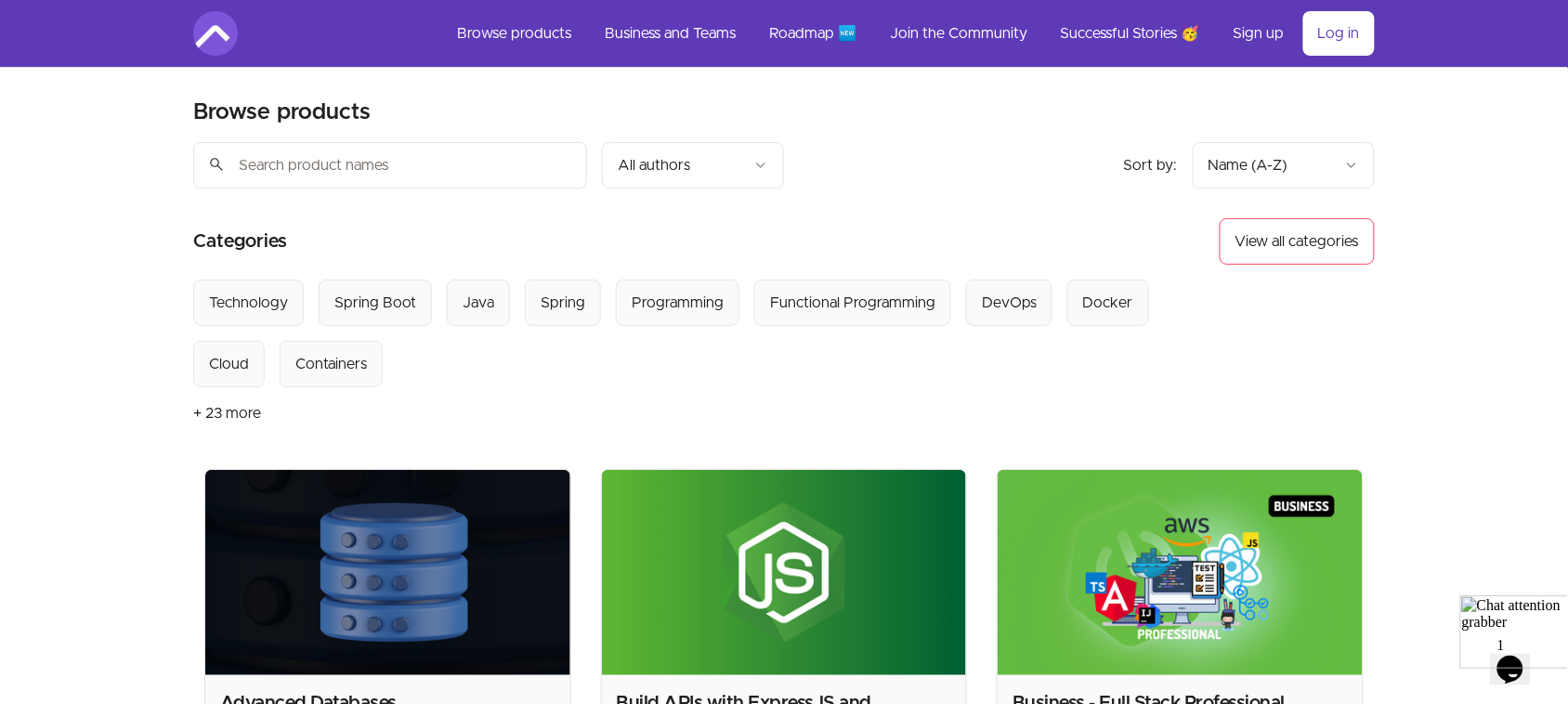click on "Skip to main content Main menu Includes navigation links and user settings Browse products Business and Teams Roadmap 🆕  Join the Community Successful Stories 🥳 More   Sign up Log in Browse products Product filters: Sort by: import_export Name (A-Z) search All authors Sort by: import_export Name (A-Z) Categories View all categories Select from all categories: Technology Spring Boot Java Spring Programming Functional Programming DevOps Docker Cloud Containers + 23 more Advanced Databases Master Advanced Concepts $34.99 • Course • By Mama Samba Braima Nelson Learn more Build APIs with ExpressJS and MongoDB $20 • Course • By Mama Samba Braima Nelson Learn more Business - Full Stack Professional Bundle $1,436.94 • Bundle Learn more Database Design & Implementation Master ERD &amp; SQL Implementation $19.99 • Course • By Mama Samba Braima Nelson Learn more Docker for DevOps Engineers Start your career and become a DevOps Engineer with Docker $49.99 • Course • By Mama Samba Braima Nelson" at bounding box center (784, 2916) 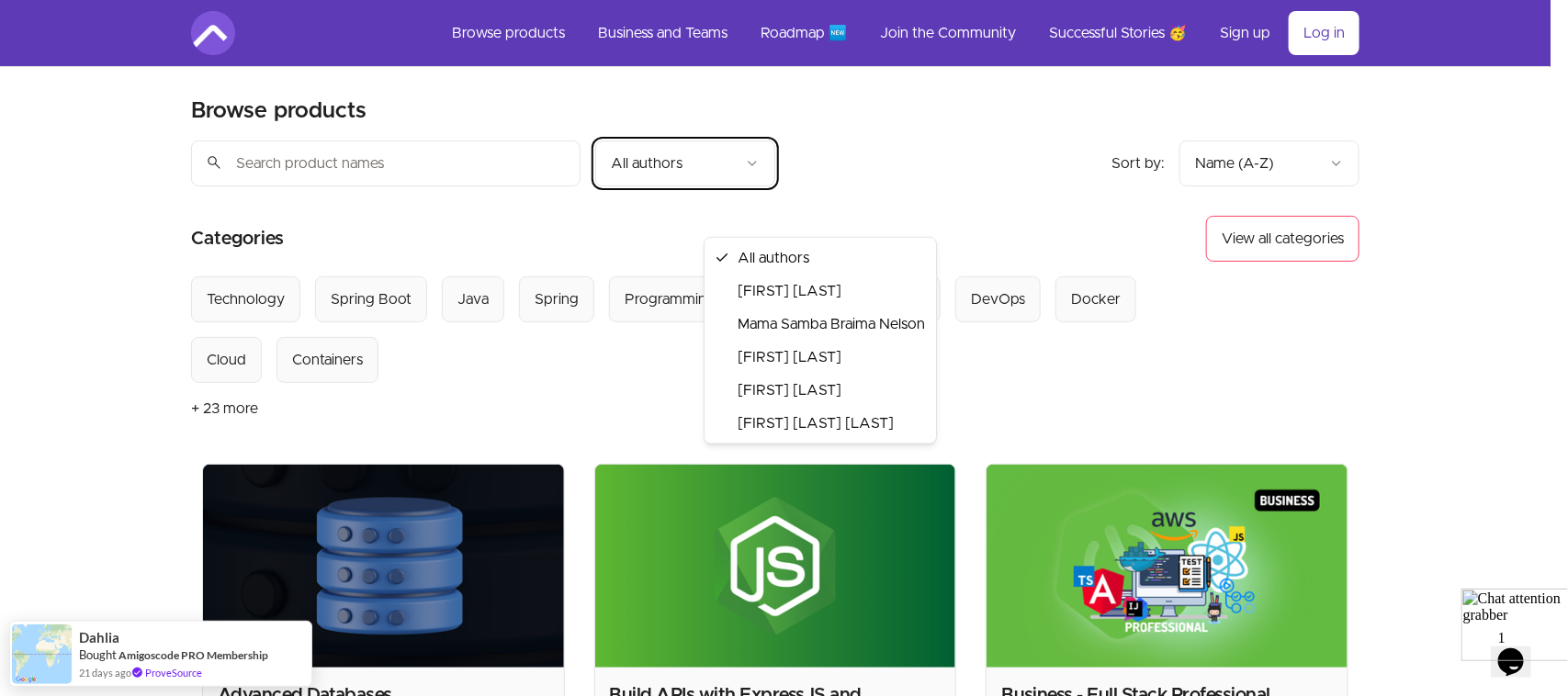 click on "Skip to main content Main menu Includes navigation links and user settings Browse products Business and Teams Roadmap 🆕  Join the Community Successful Stories 🥳 More   Sign up Log in Browse products Product filters: Sort by: import_export Name (A-Z) search All authors Sort by: import_export Name (A-Z) Categories View all categories Select from all categories: Technology Spring Boot Java Spring Programming Functional Programming DevOps Docker Cloud Containers + 23 more Advanced Databases Master Advanced Concepts $34.99 • Course • By Mama Samba Braima Nelson Learn more Build APIs with ExpressJS and MongoDB $20 • Course • By Mama Samba Braima Nelson Learn more Business - Full Stack Professional Bundle $1,436.94 • Bundle Learn more Database Design & Implementation Master ERD &amp; SQL Implementation $19.99 • Course • By Mama Samba Braima Nelson Learn more Docker for DevOps Engineers Start your career and become a DevOps Engineer with Docker $49.99 • Course • By Mama Samba Braima Nelson" at bounding box center (784, 2883) 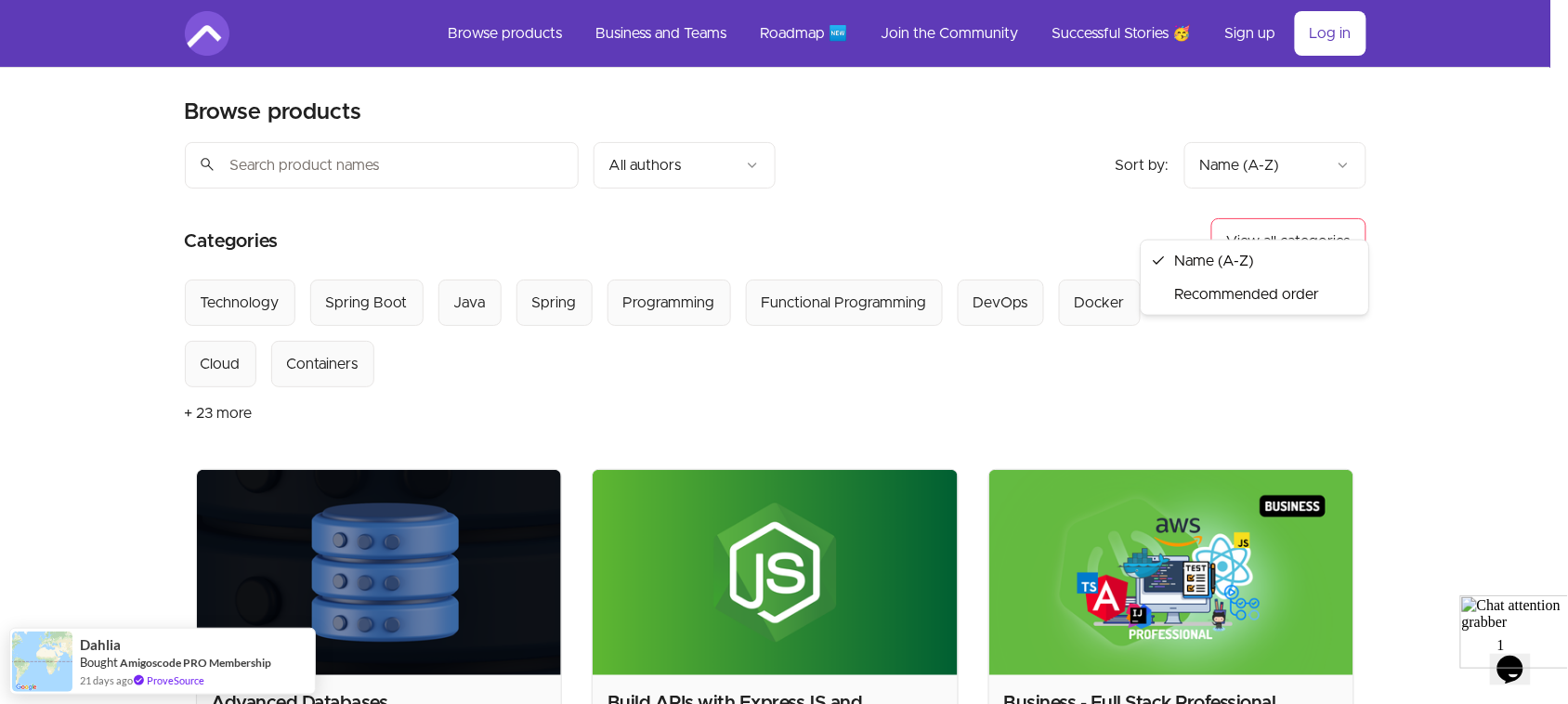 click on "Skip to main content Main menu Includes navigation links and user settings Browse products Business and Teams Roadmap 🆕  Join the Community Successful Stories 🥳 More   Sign up Log in Browse products Product filters: Sort by: import_export Name (A-Z) search All authors Sort by: import_export Name (A-Z) Categories View all categories Select from all categories: Technology Spring Boot Java Spring Programming Functional Programming DevOps Docker Cloud Containers + 23 more Advanced Databases Master Advanced Concepts $34.99 • Course • By Mama Samba Braima Nelson Learn more Build APIs with ExpressJS and MongoDB $20 • Course • By Mama Samba Braima Nelson Learn more Business - Full Stack Professional Bundle $1,436.94 • Bundle Learn more Database Design & Implementation Master ERD &amp; SQL Implementation $19.99 • Course • By Mama Samba Braima Nelson Learn more Docker for DevOps Engineers Start your career and become a DevOps Engineer with Docker $49.99 • Course • By Mama Samba Braima Nelson" at bounding box center (784, 2916) 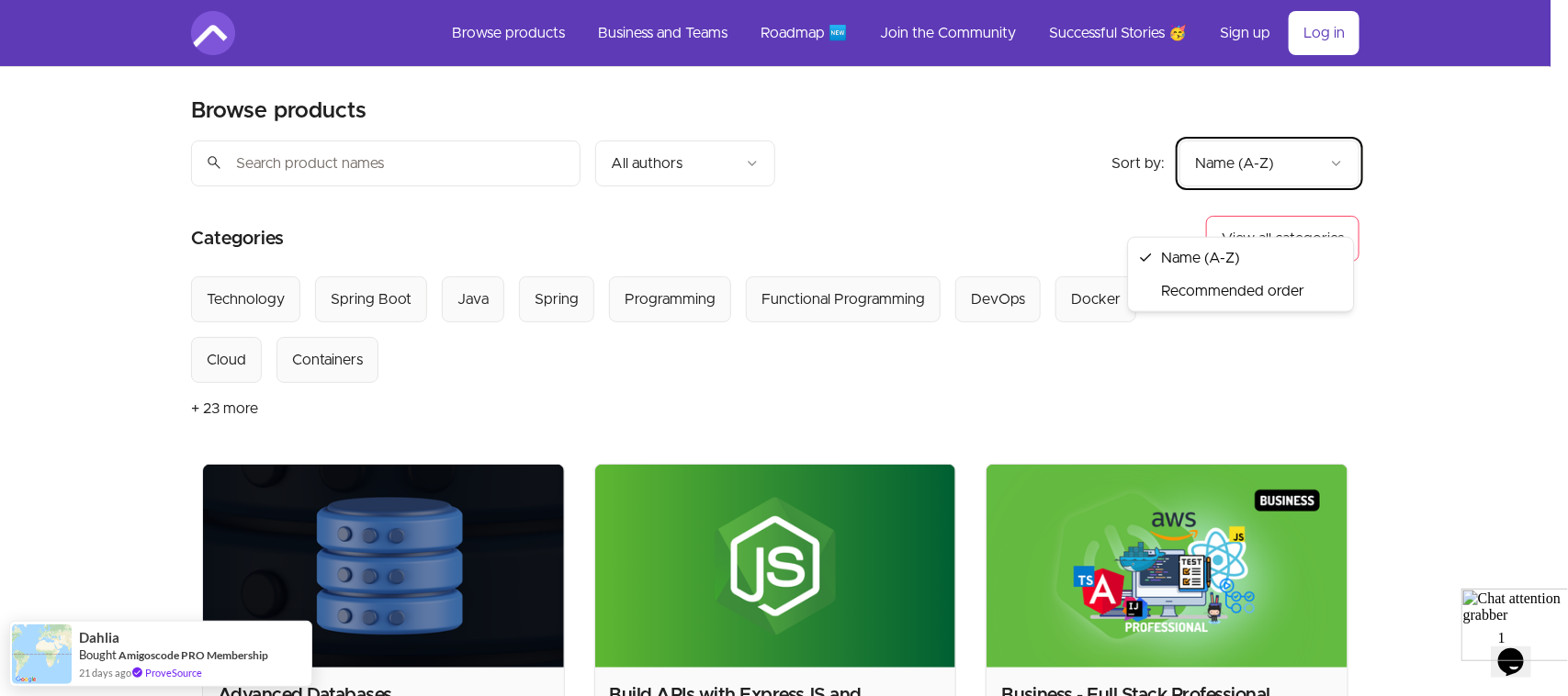 click on "Skip to main content Main menu Includes navigation links and user settings Browse products Business and Teams Roadmap 🆕  Join the Community Successful Stories 🥳 More   Sign up Log in Browse products Product filters: Sort by: import_export Name (A-Z) search All authors Sort by: import_export Name (A-Z) Categories View all categories Select from all categories: Technology Spring Boot Java Spring Programming Functional Programming DevOps Docker Cloud Containers + 23 more Advanced Databases Master Advanced Concepts $34.99 • Course • By Mama Samba Braima Nelson Learn more Build APIs with ExpressJS and MongoDB $20 • Course • By Mama Samba Braima Nelson Learn more Business - Full Stack Professional Bundle $1,436.94 • Bundle Learn more Database Design & Implementation Master ERD &amp; SQL Implementation $19.99 • Course • By Mama Samba Braima Nelson Learn more Docker for DevOps Engineers Start your career and become a DevOps Engineer with Docker $49.99 • Course • By Mama Samba Braima Nelson" at bounding box center [784, 2883] 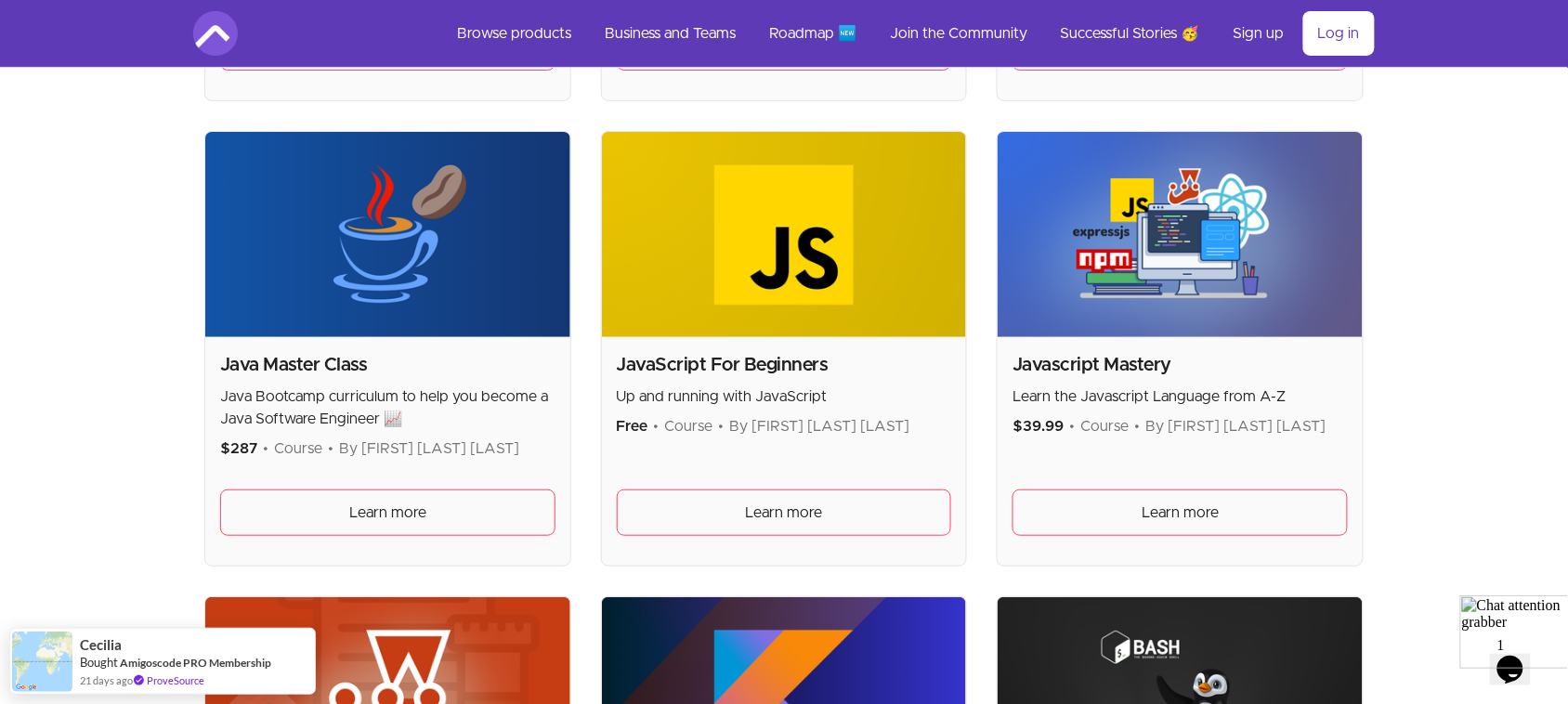 scroll, scrollTop: 2322, scrollLeft: 0, axis: vertical 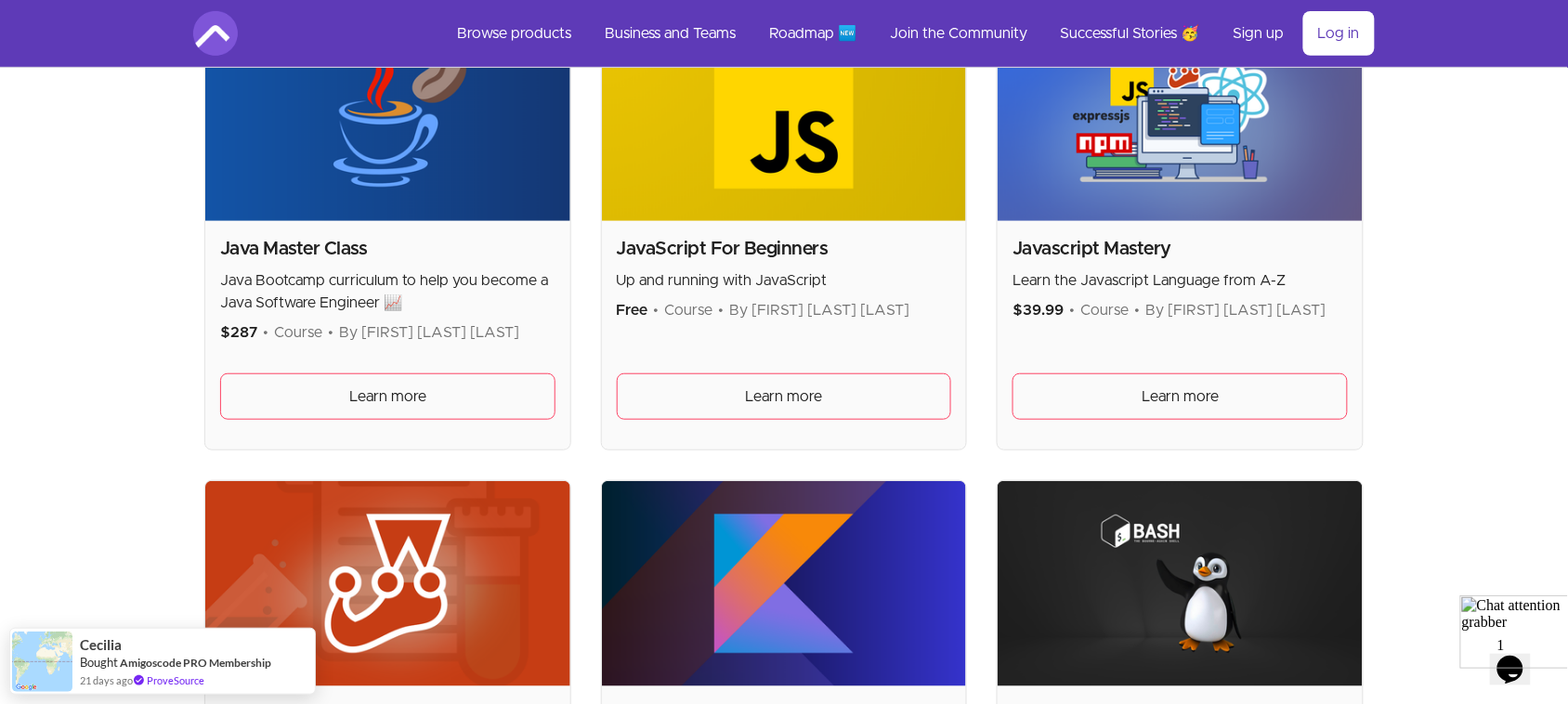 click on "Learn more" at bounding box center (387, -69) 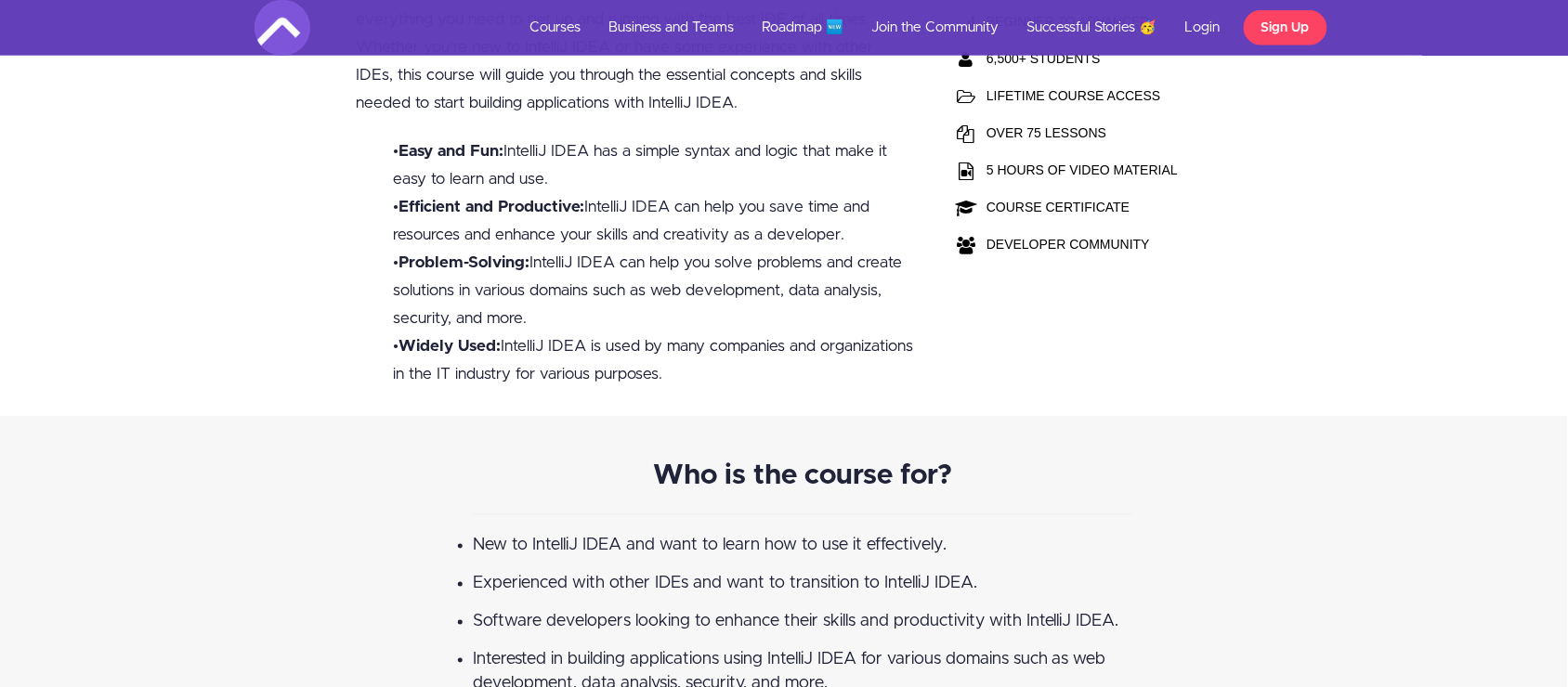 scroll, scrollTop: 0, scrollLeft: 0, axis: both 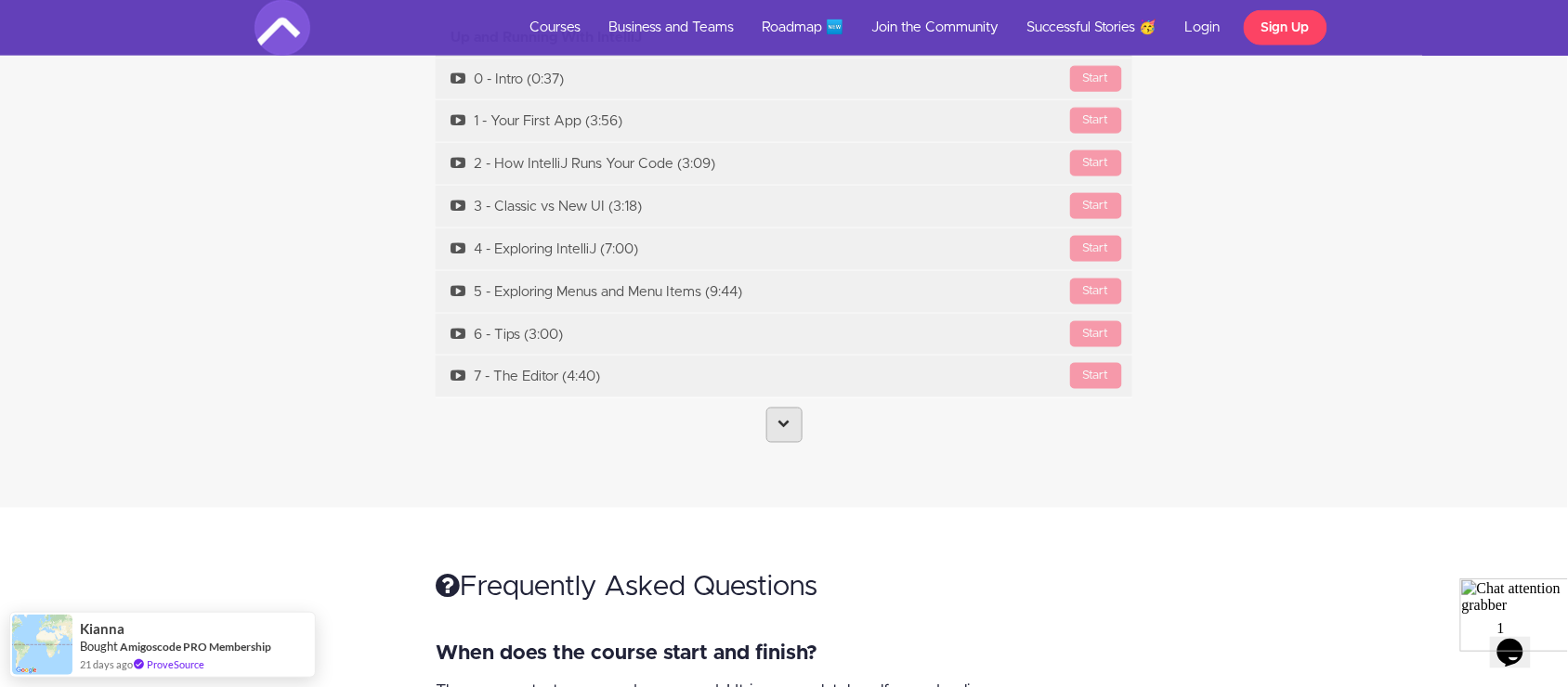 click at bounding box center [784, 423] 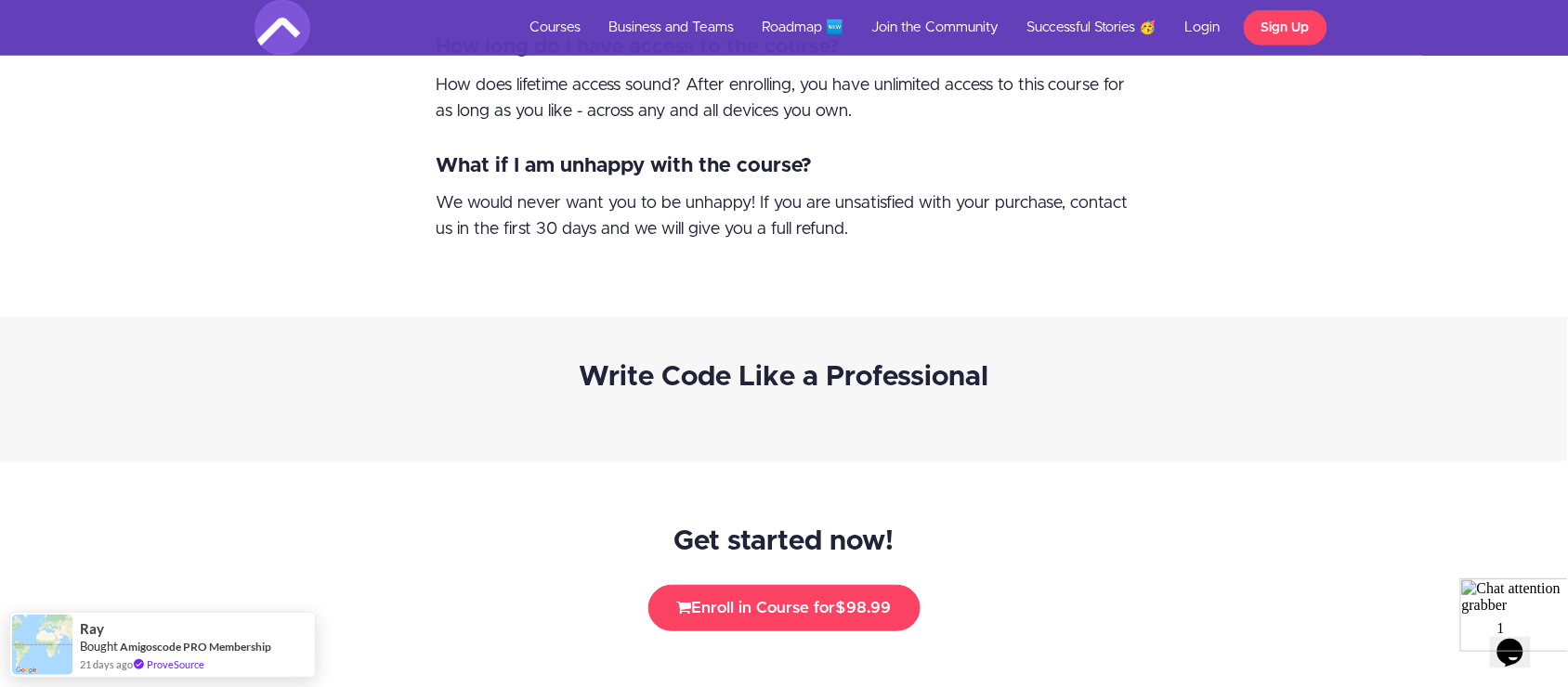scroll, scrollTop: 12958, scrollLeft: 0, axis: vertical 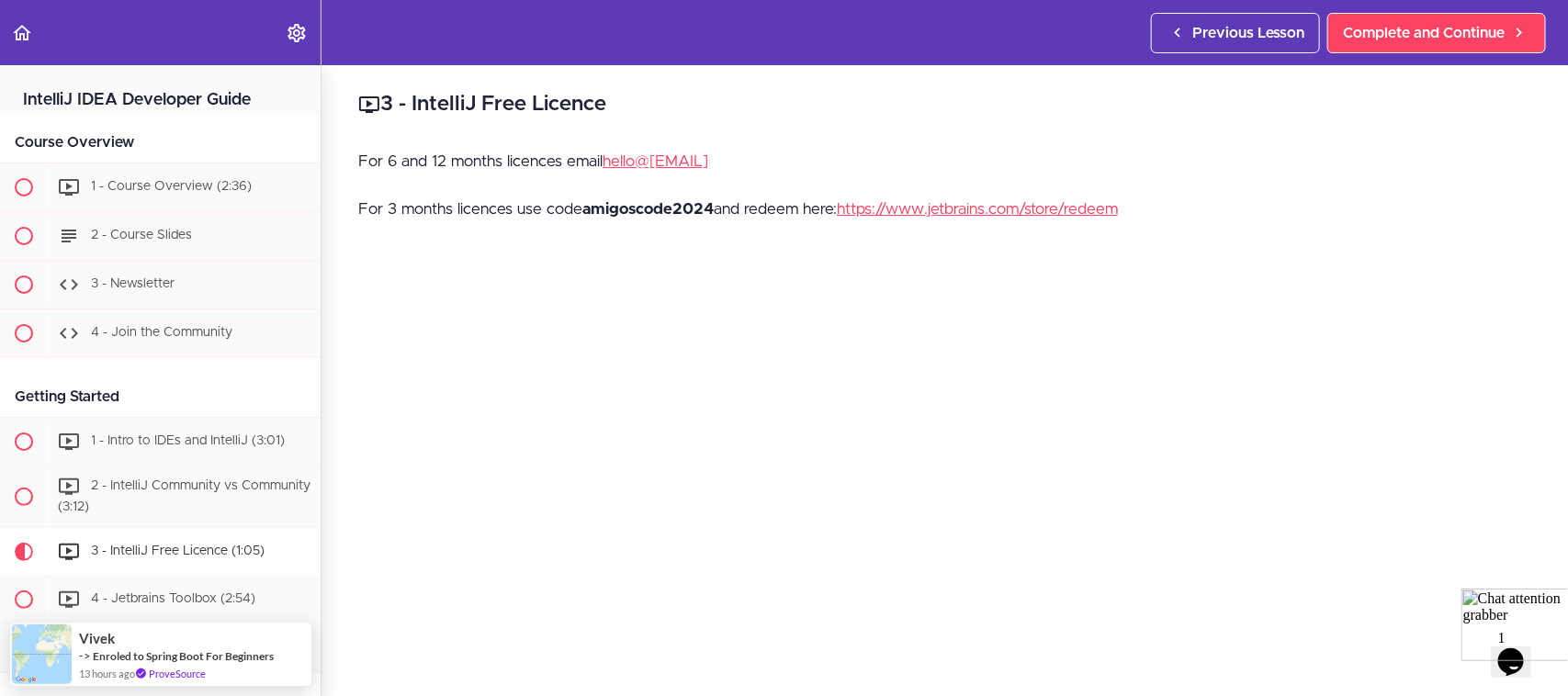 click on "IntelliJ IDEA Developer Guide" at bounding box center [160, 89] 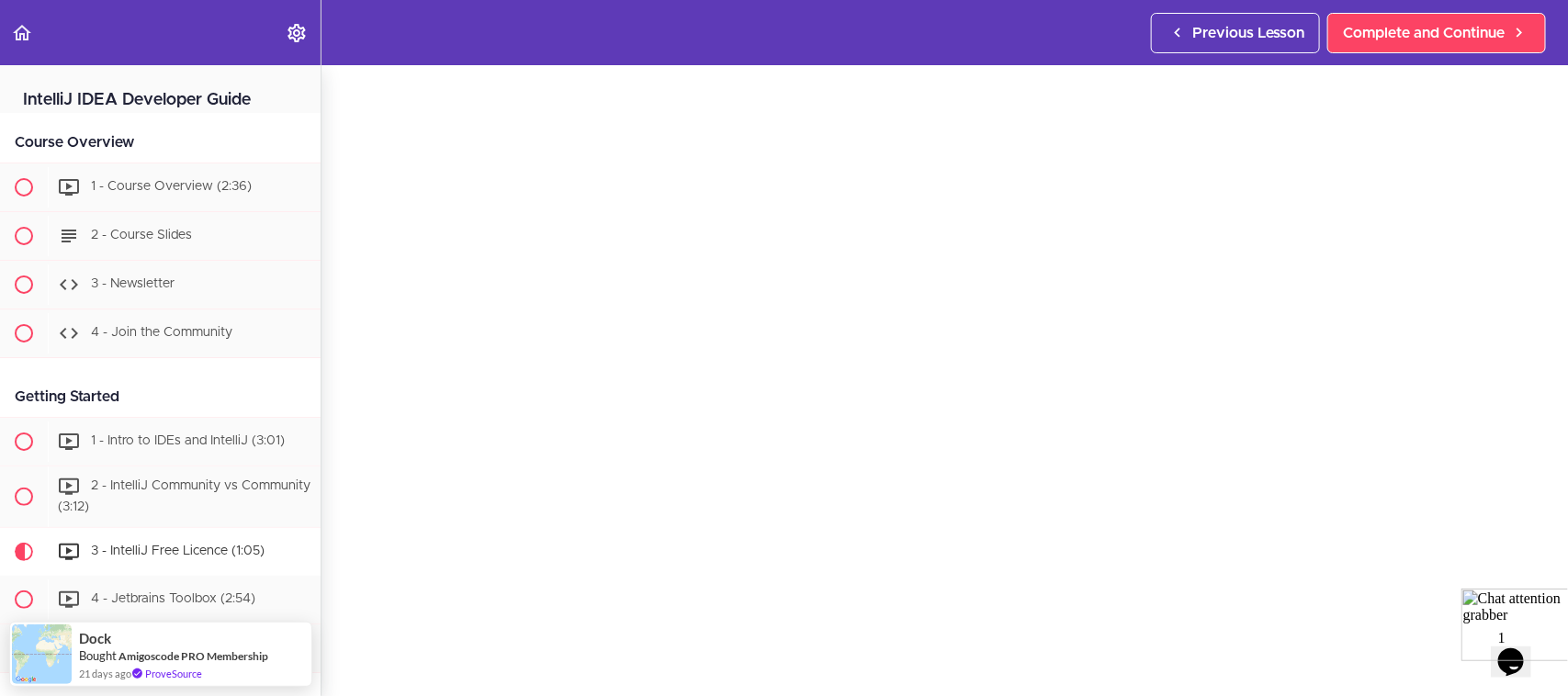 scroll, scrollTop: 0, scrollLeft: 0, axis: both 